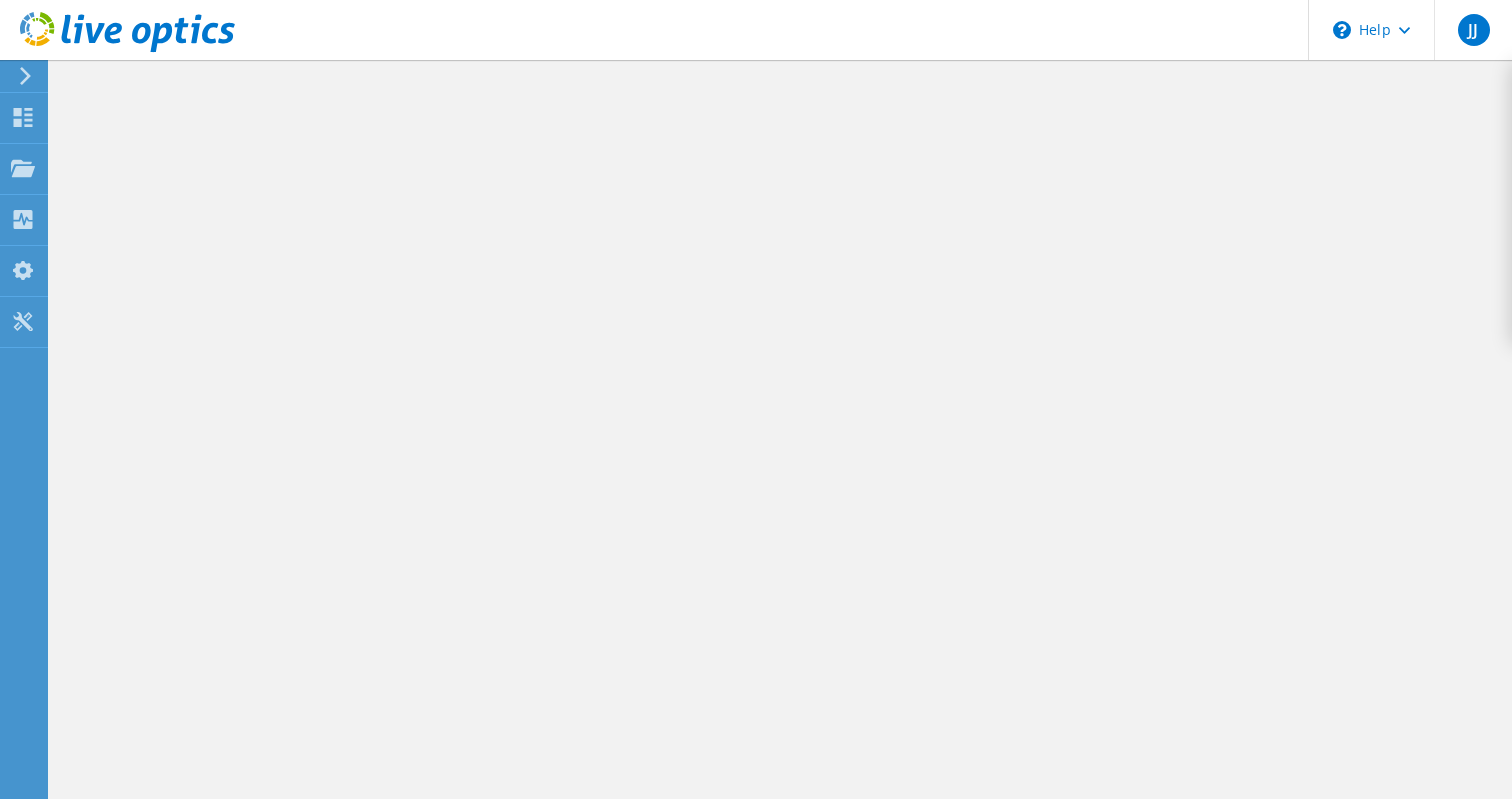 scroll, scrollTop: 0, scrollLeft: 0, axis: both 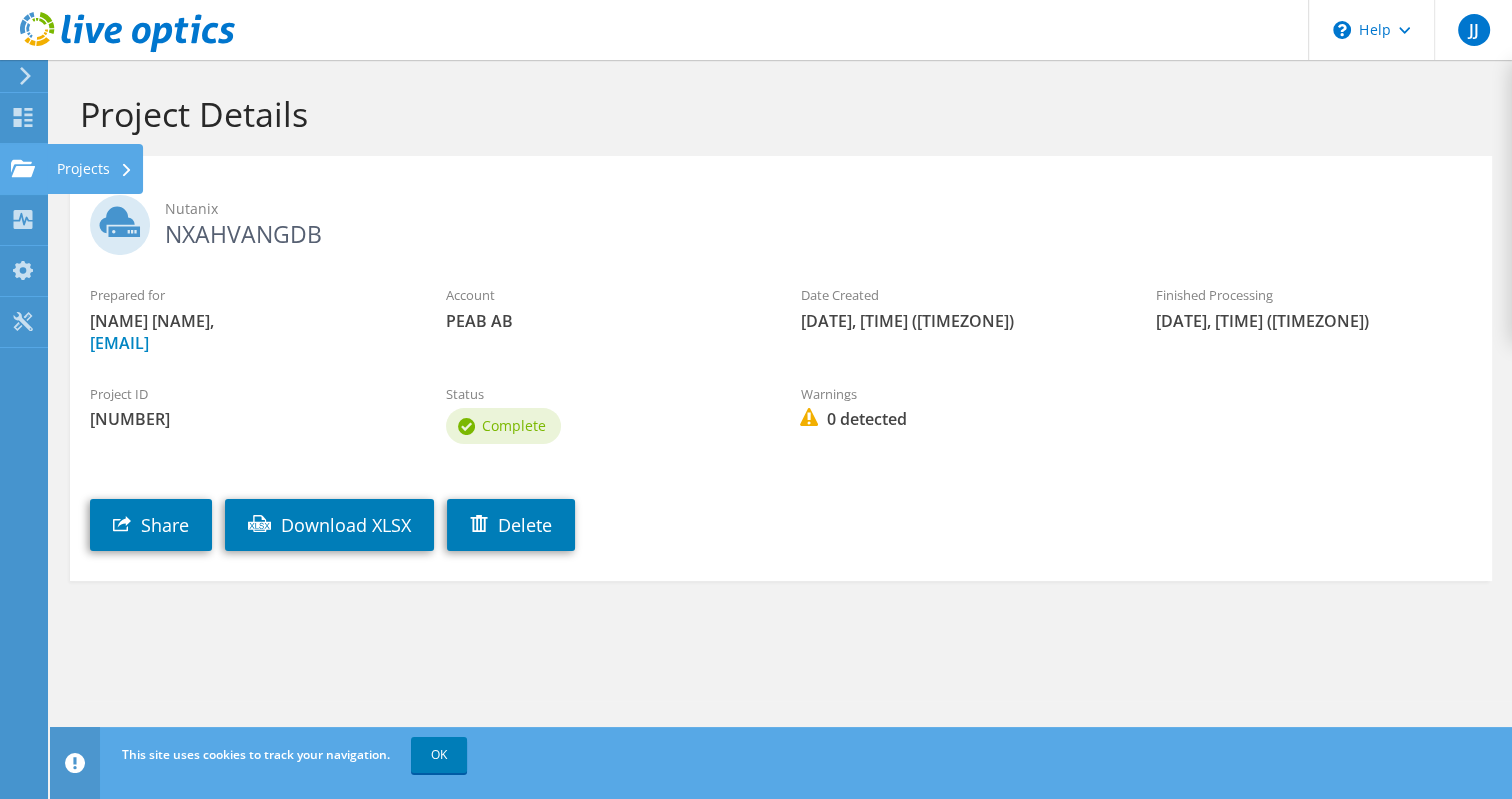 click 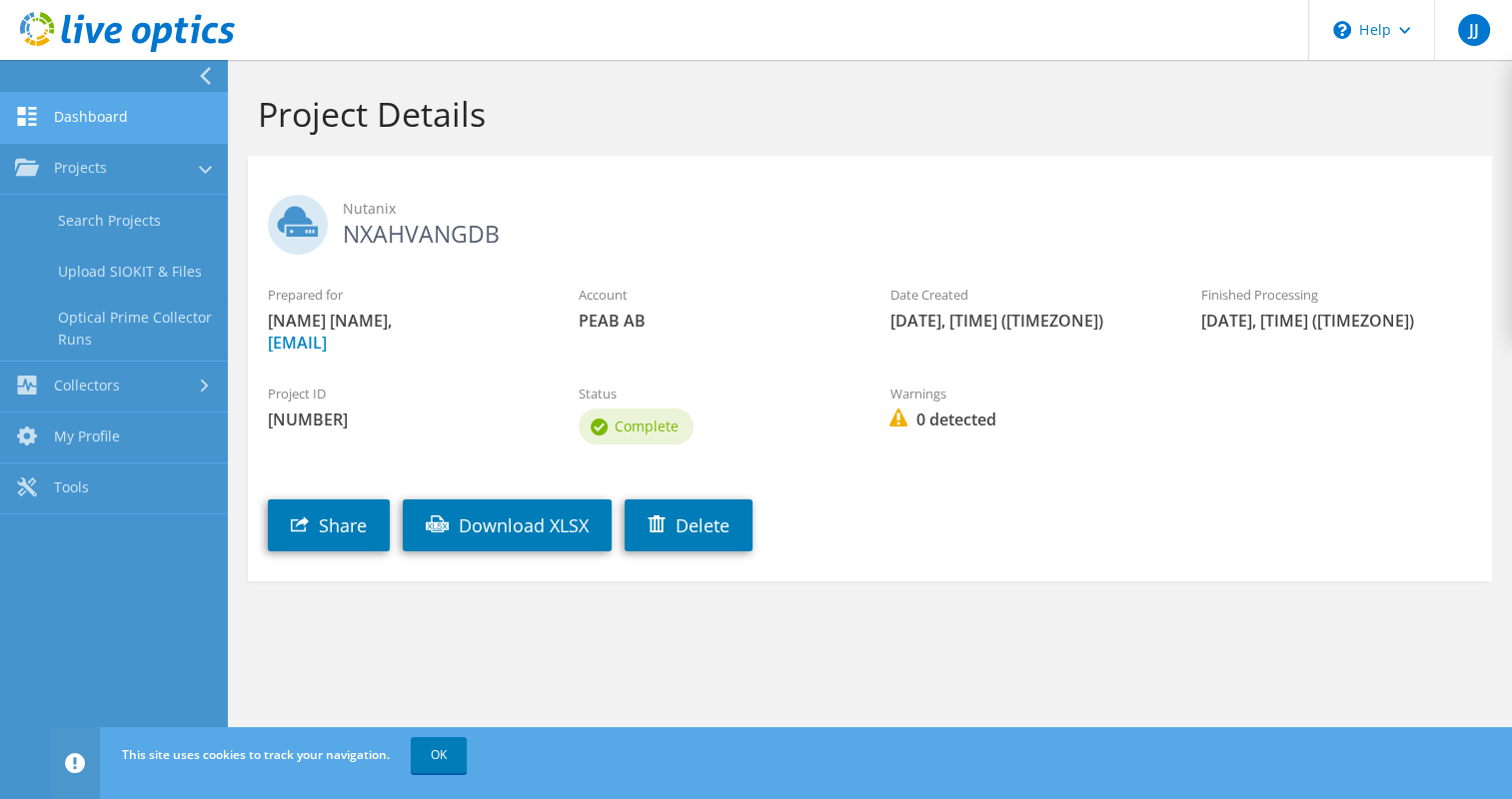 click on "Dashboard" at bounding box center (114, 118) 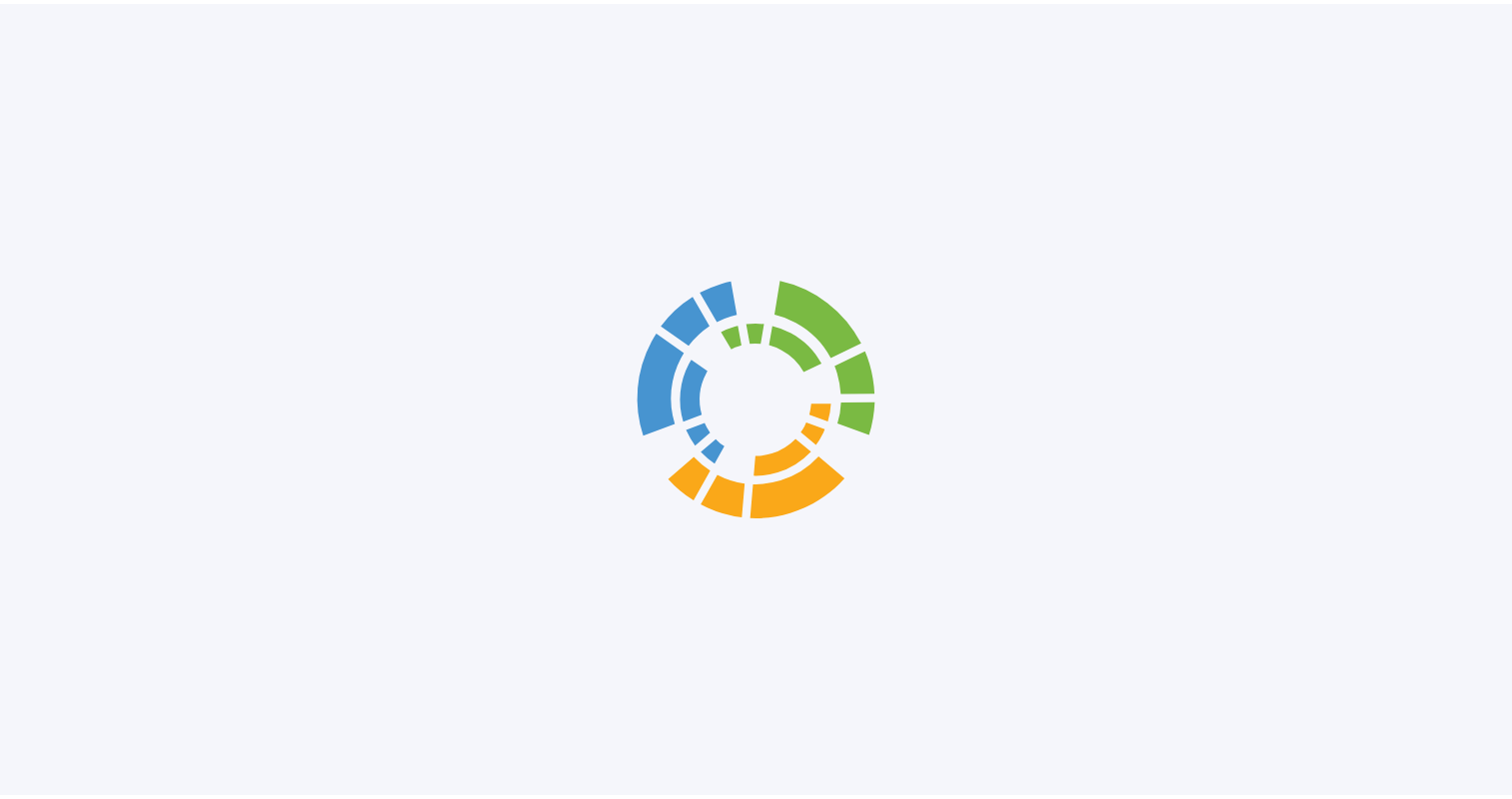 scroll, scrollTop: 0, scrollLeft: 0, axis: both 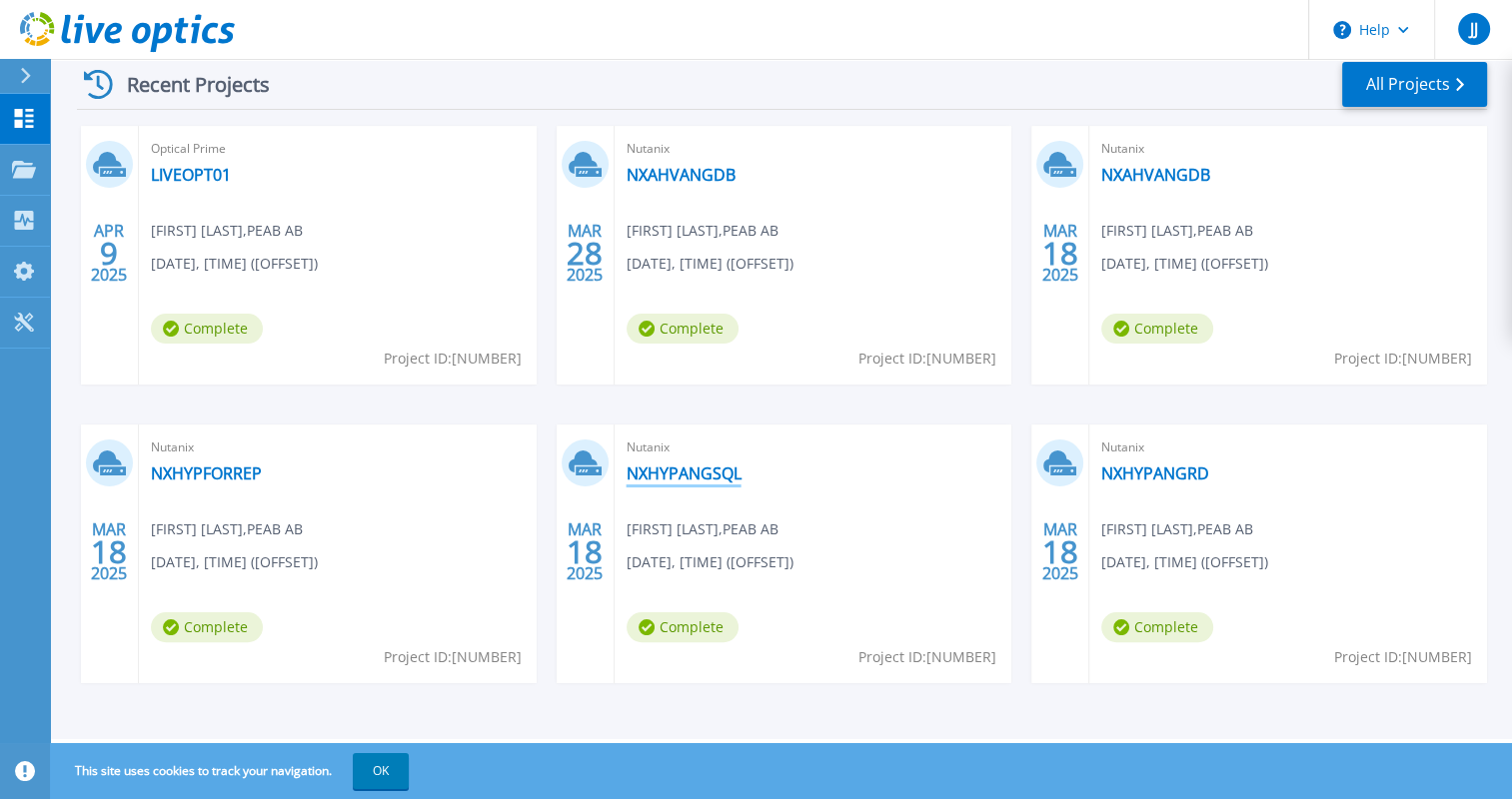 click on "NXHYPANGSQL" at bounding box center [684, 473] 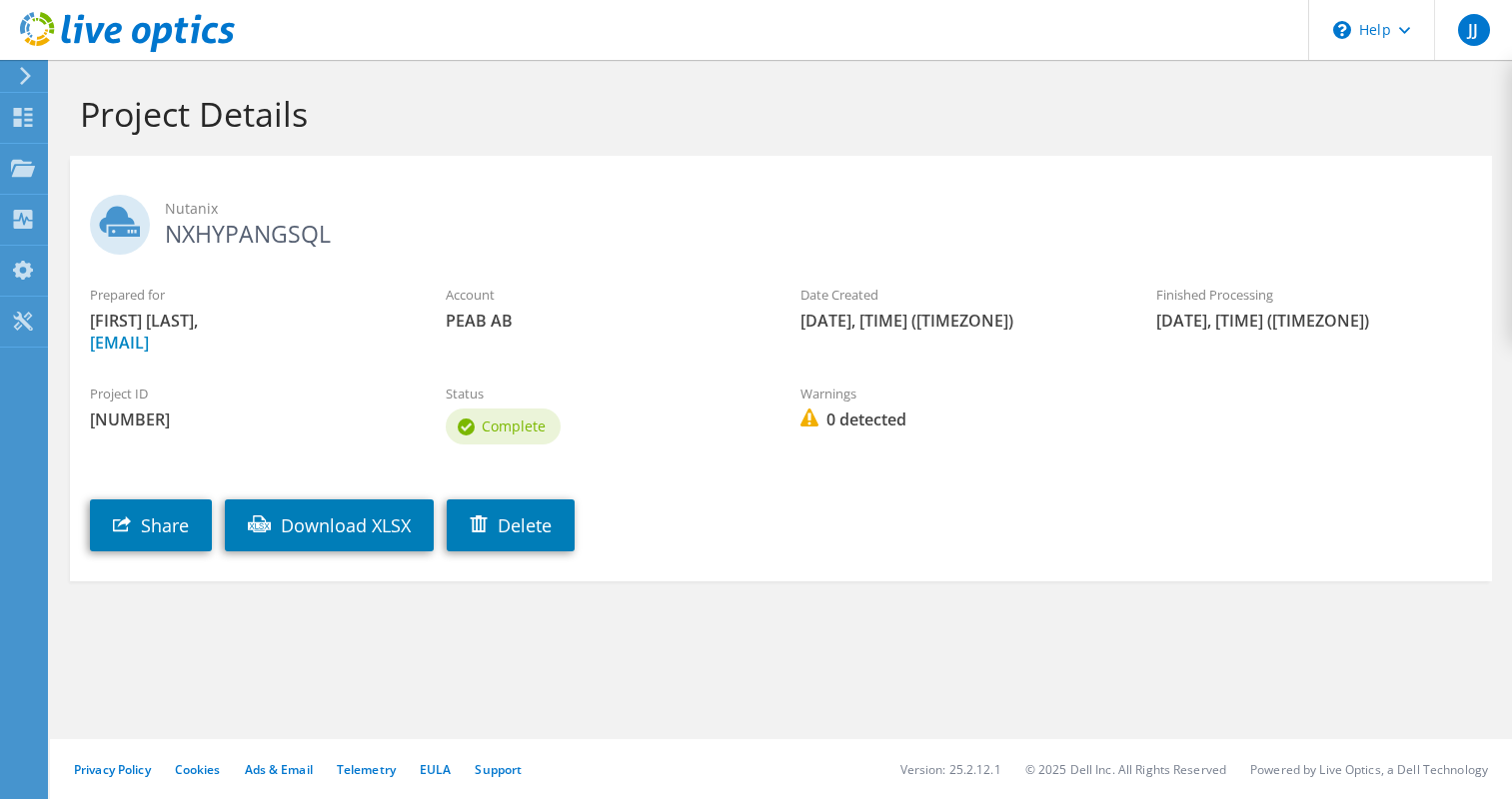 scroll, scrollTop: 0, scrollLeft: 0, axis: both 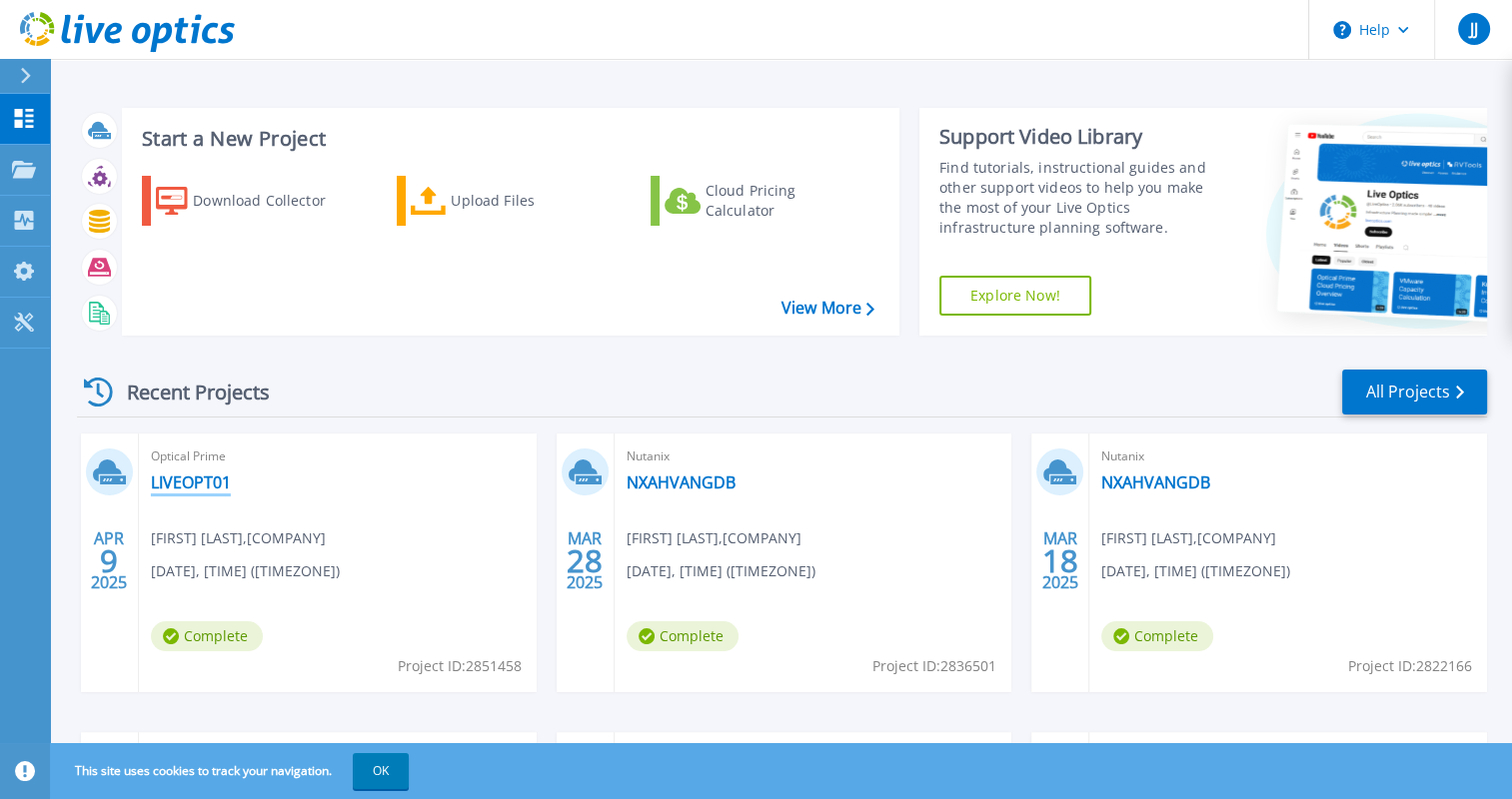 click on "LIVEOPT01" at bounding box center (191, 482) 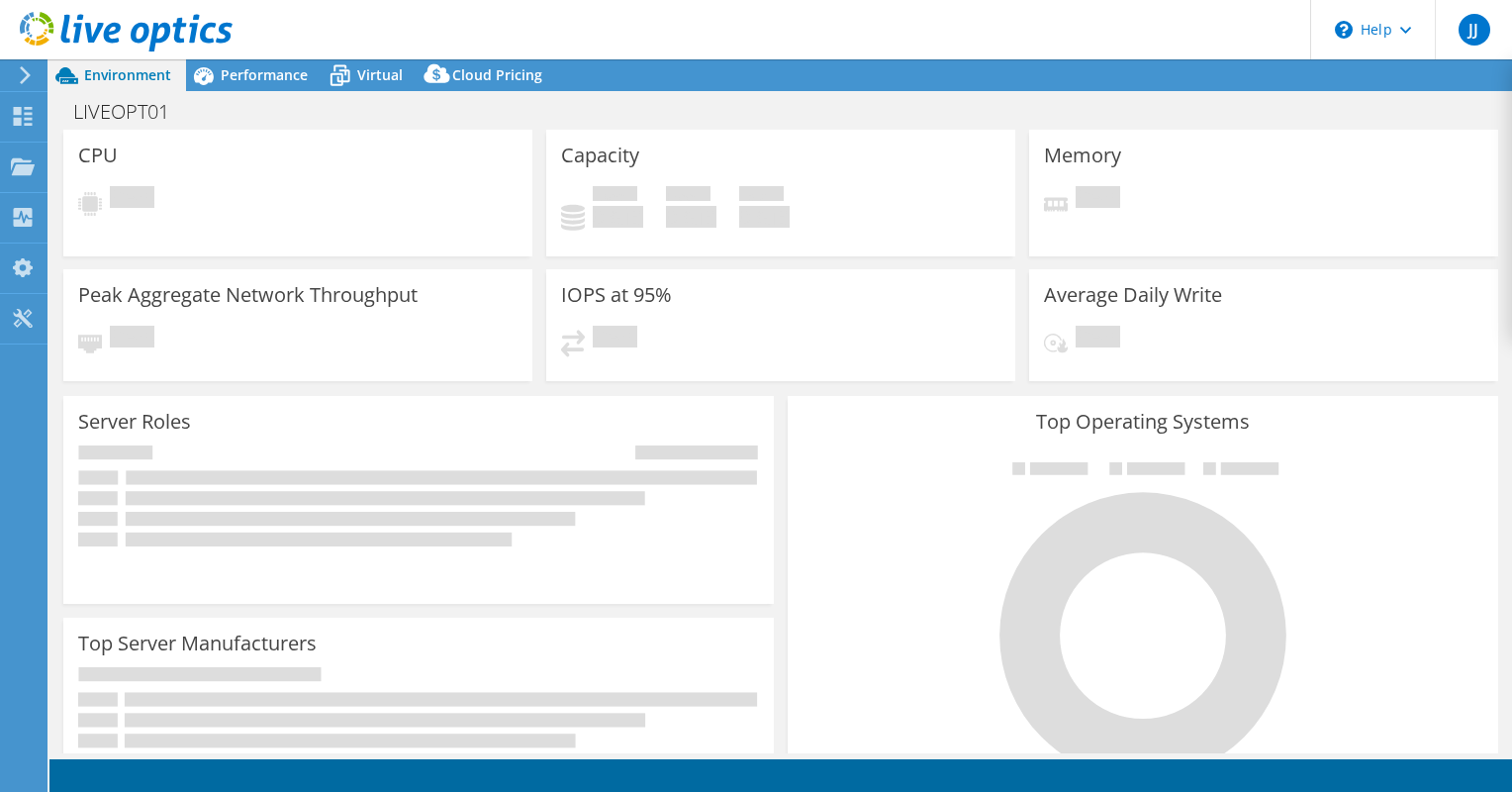 scroll, scrollTop: 0, scrollLeft: 0, axis: both 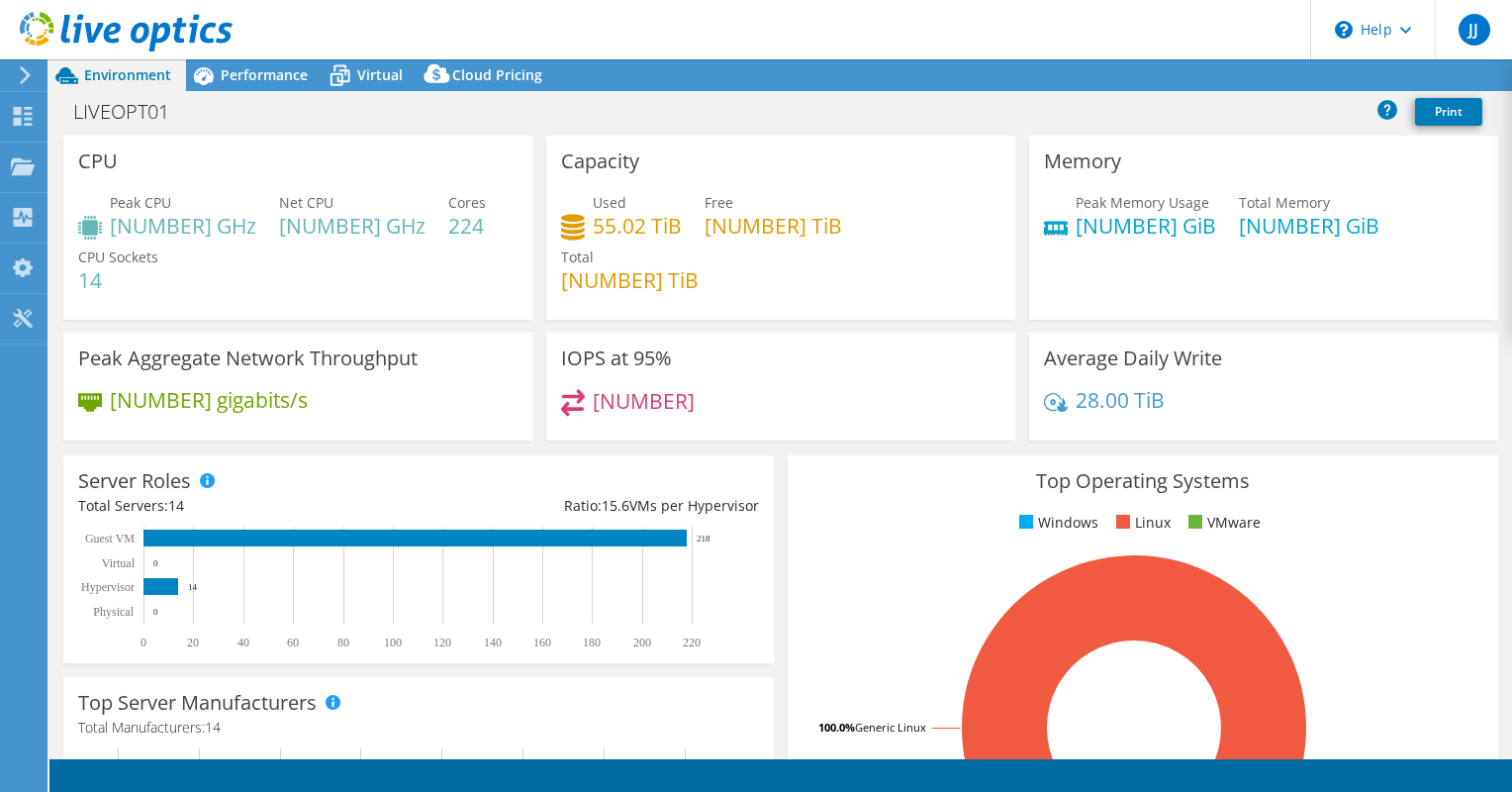 select on "EUFrankfurt" 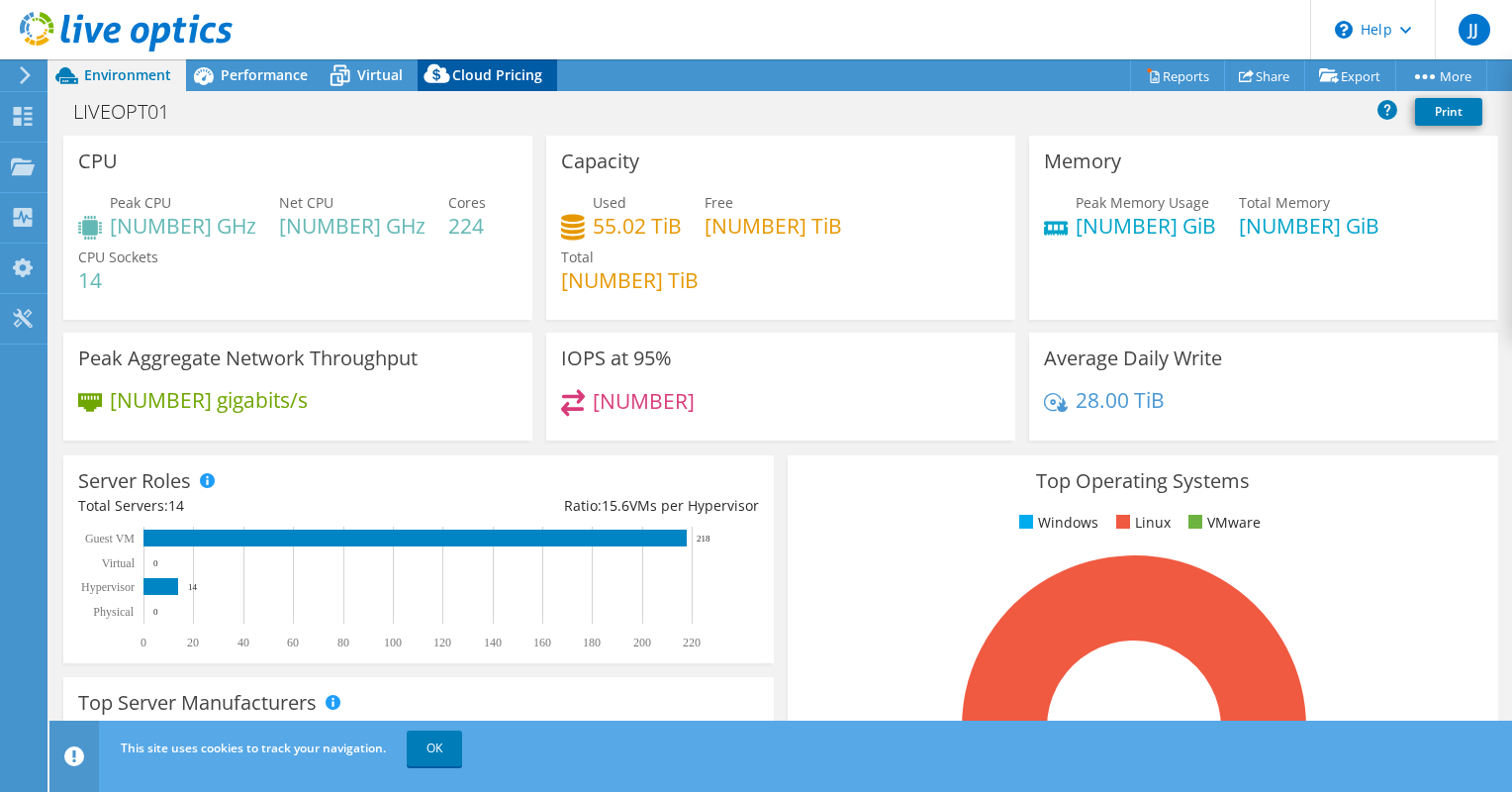 click on "Cloud Pricing" at bounding box center (497, 74) 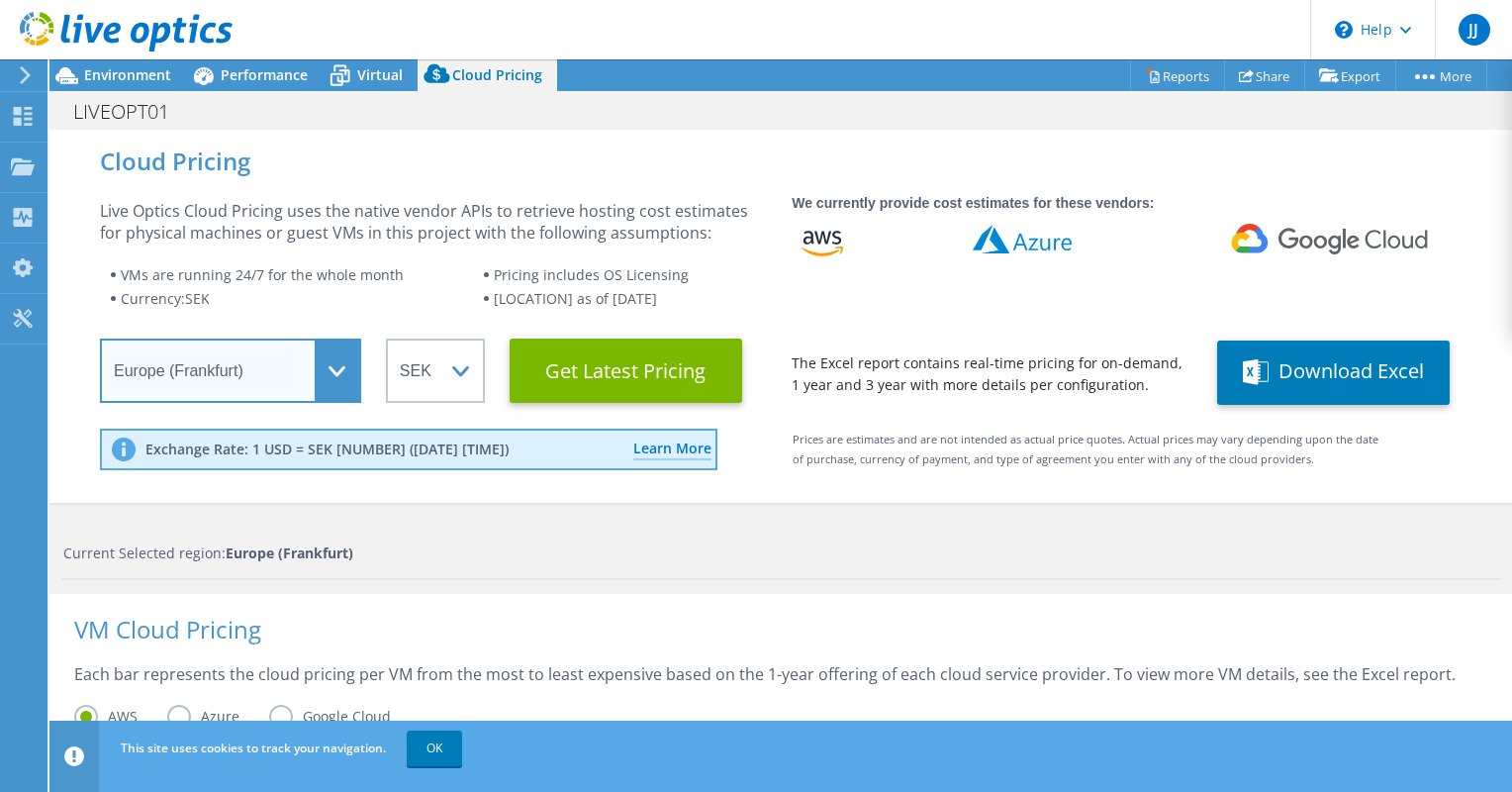 click on "Select a Region Asia Pacific (Hong Kong) Asia Pacific (Mumbai) Asia Pacific (Seoul) Asia Pacific (Singapore) Asia Pacific (Tokyo) Australia Canada Europe (Frankfurt) Europe (London) South America (Sao Paulo) US East (Virginia) US West (California)" at bounding box center [231, 370] 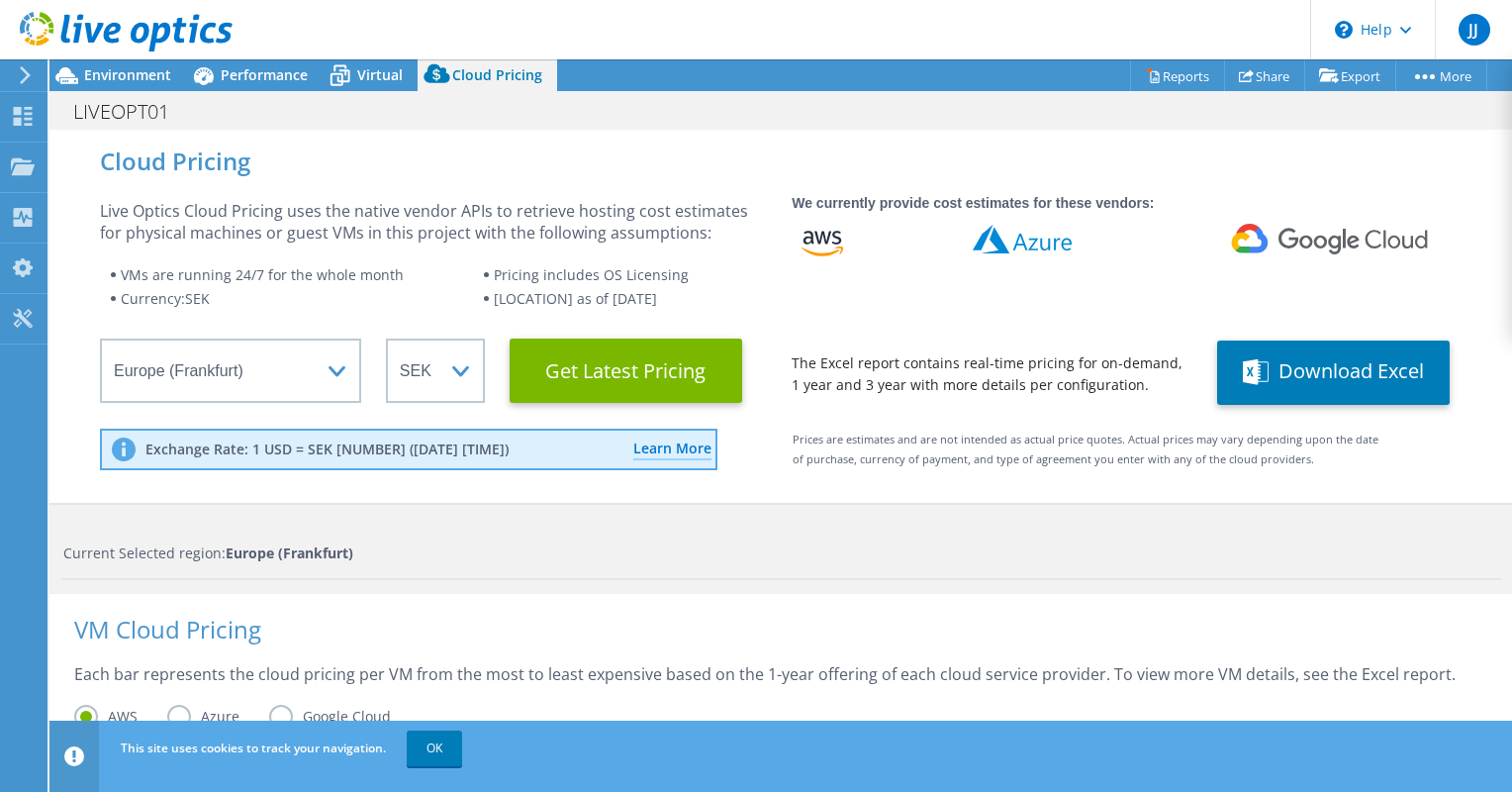 click on "Live Optics Cloud Pricing uses the native vendor APIs to retrieve hosting cost estimates for physical machines or guest VMs in this project with the following assumptions:" at bounding box center (433, 222) 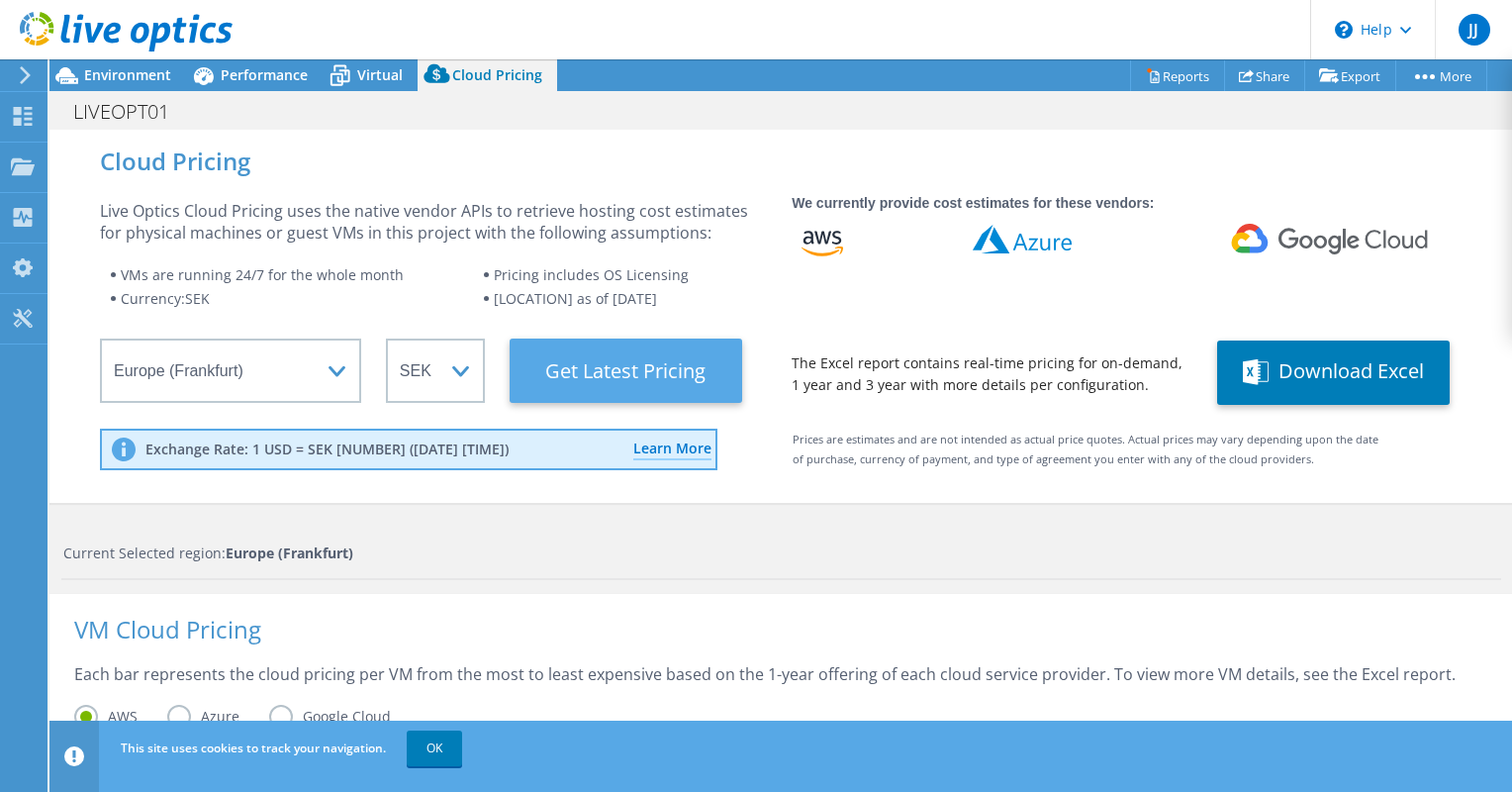 click on "Get Latest Pricing" at bounding box center (625, 370) 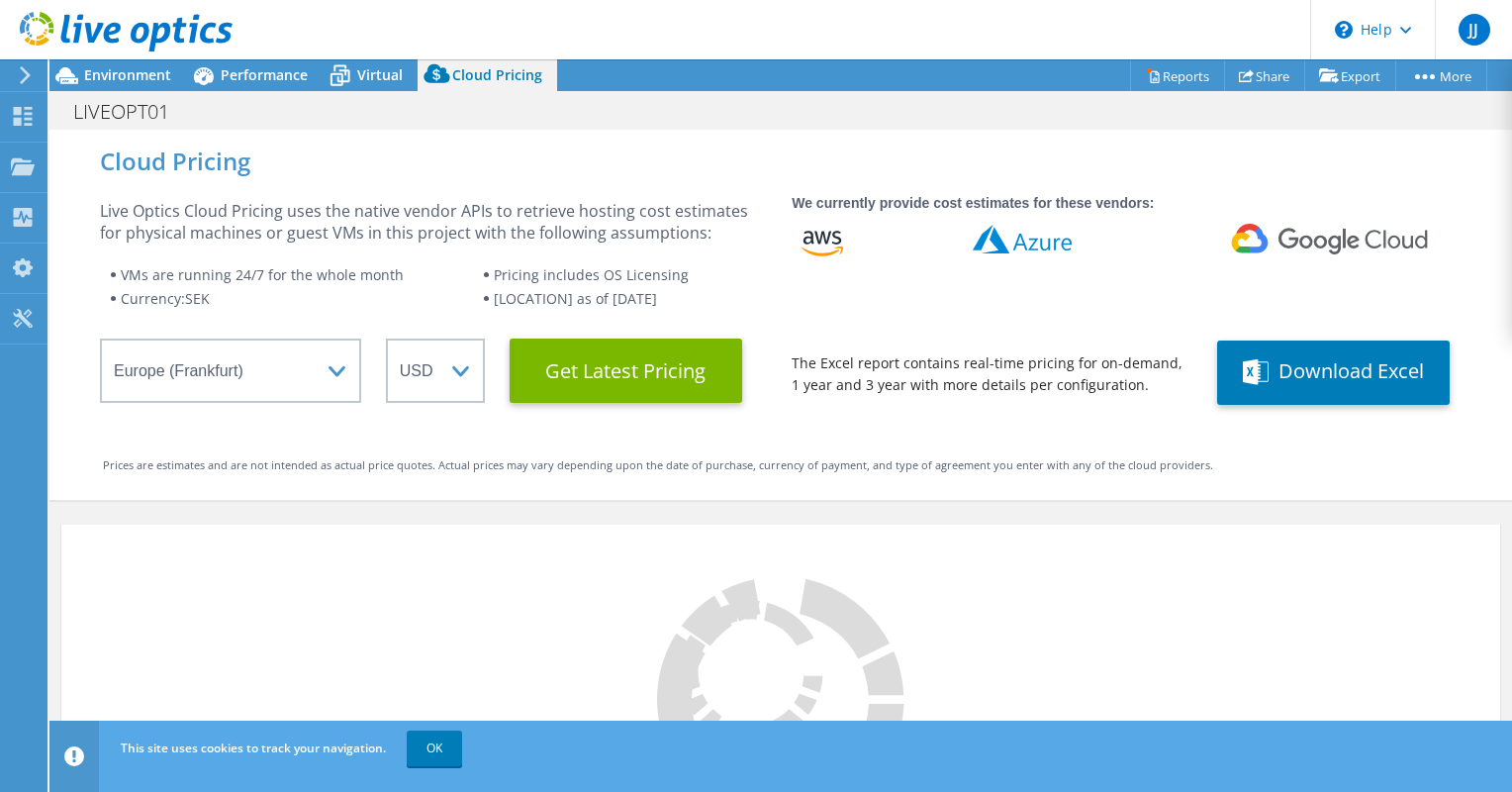 select on "SEK" 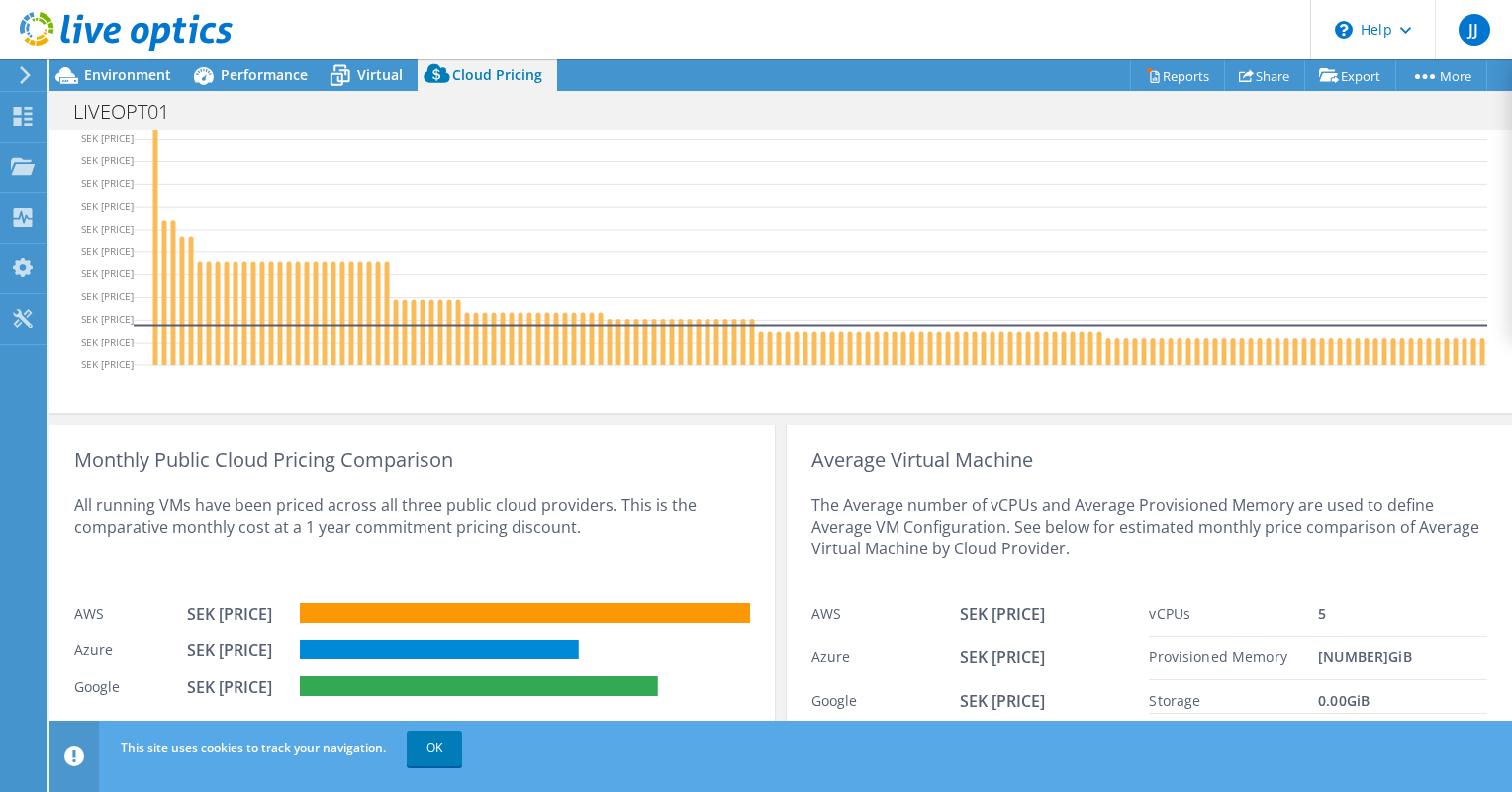 scroll, scrollTop: 742, scrollLeft: 0, axis: vertical 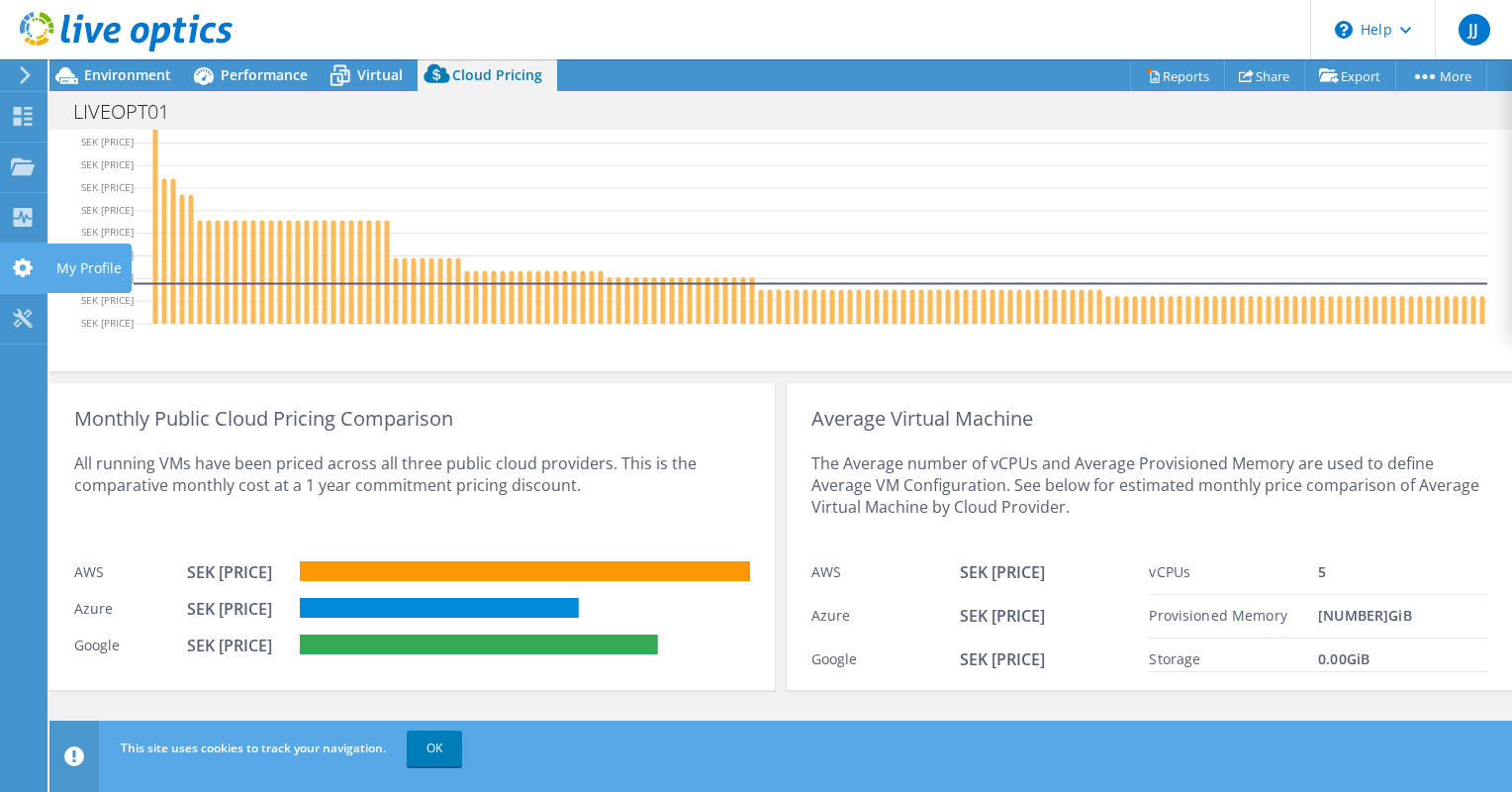 click 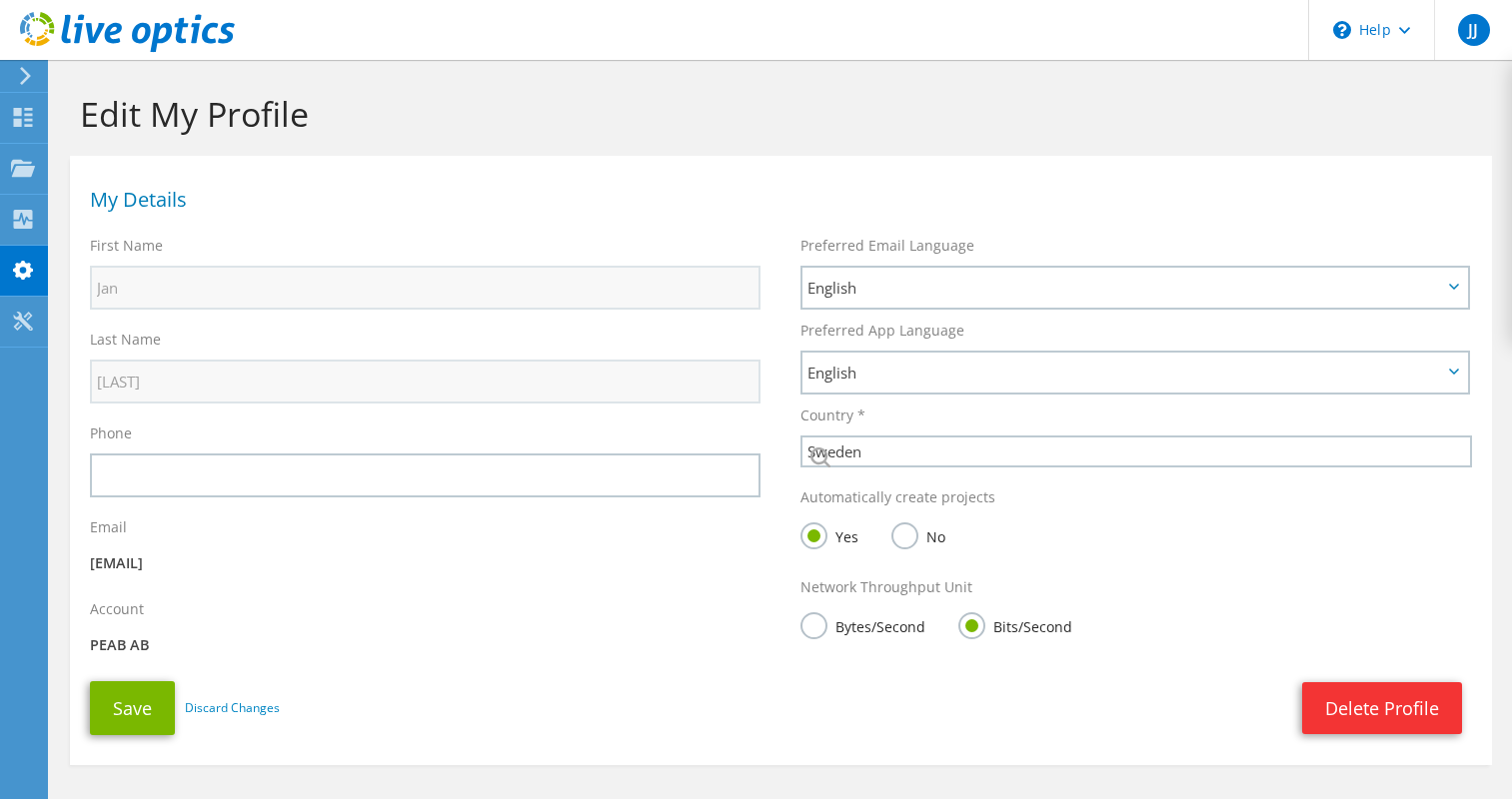 select on "189" 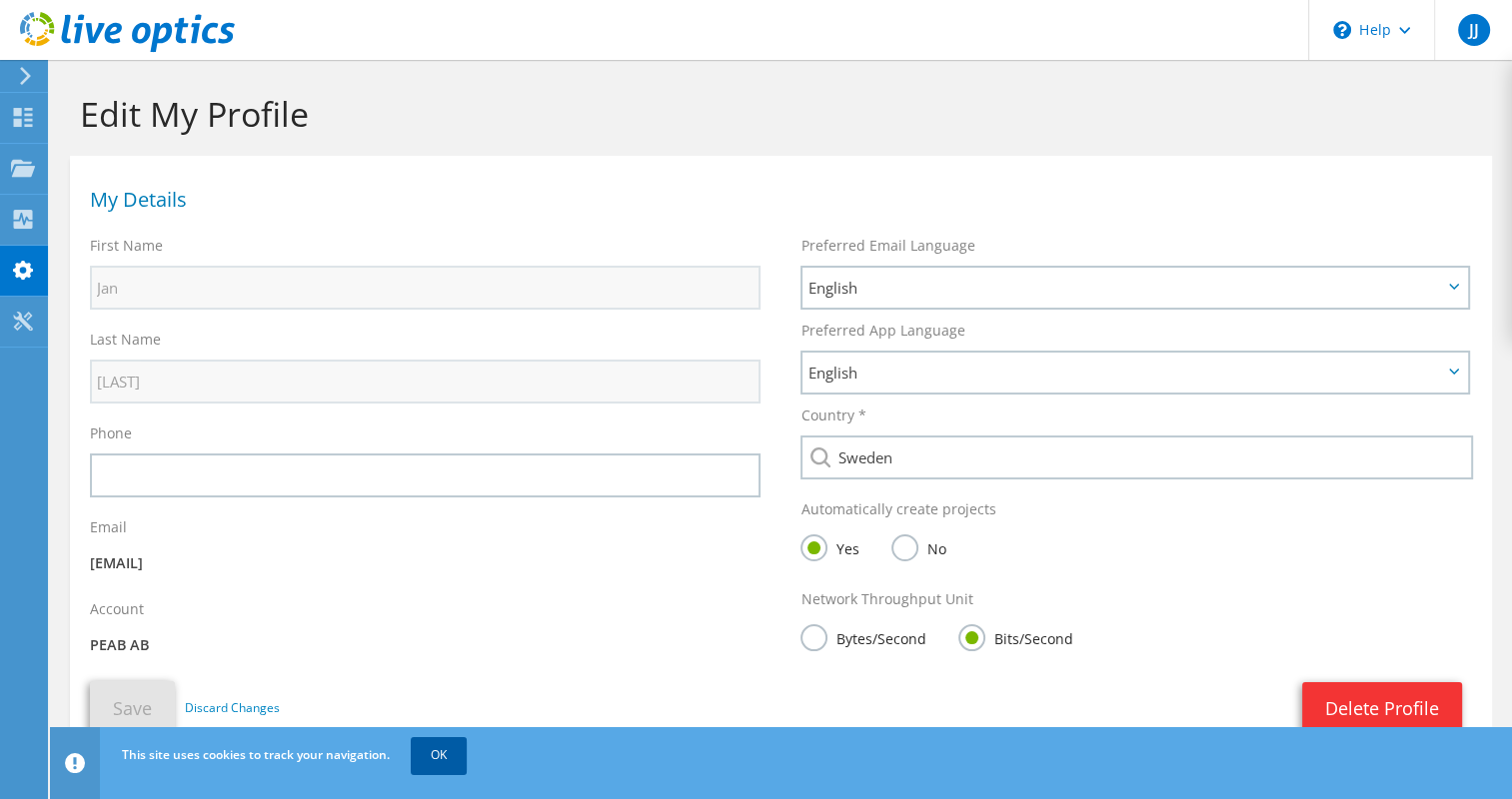 click on "OK" at bounding box center [439, 755] 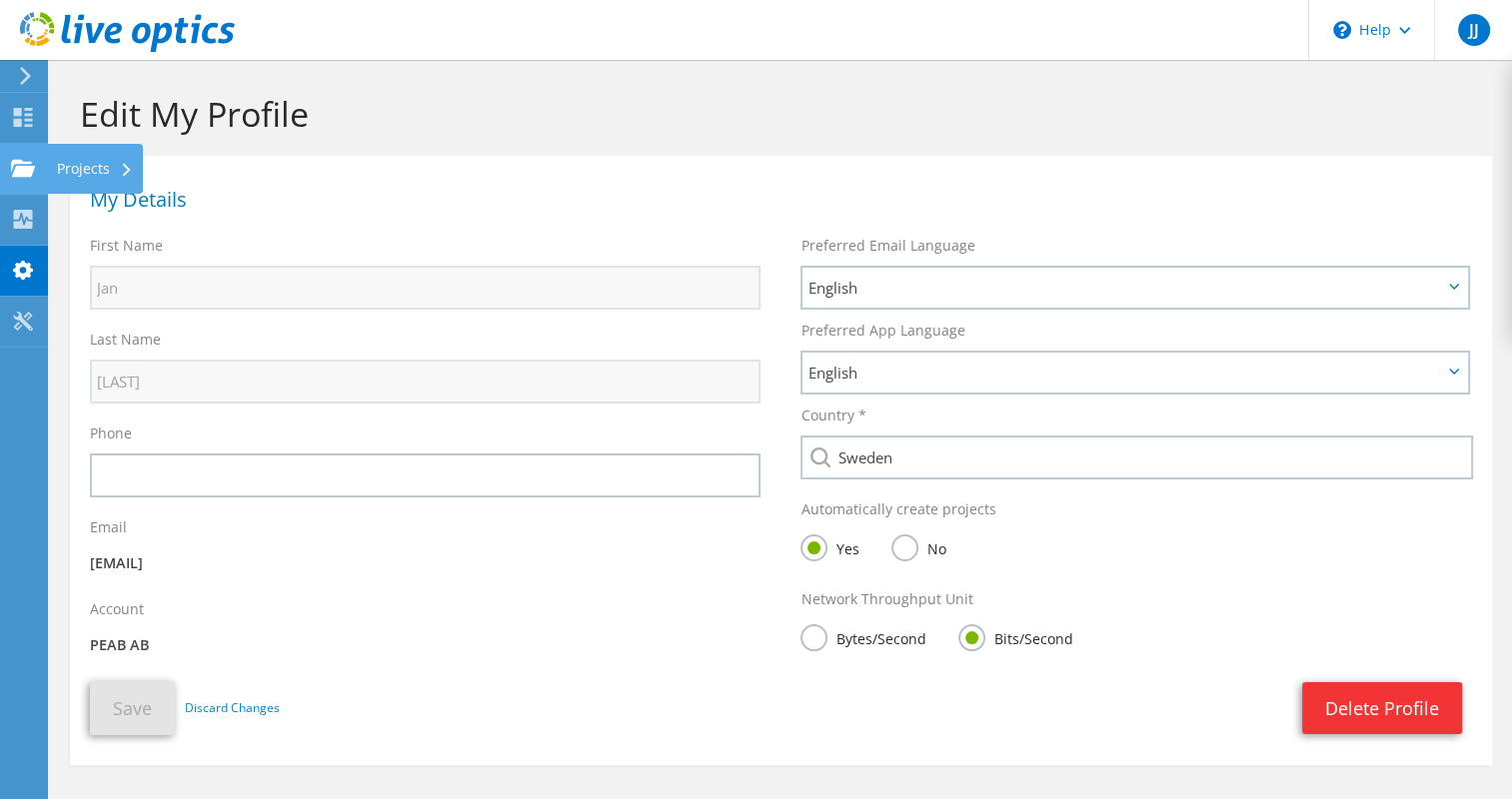 click 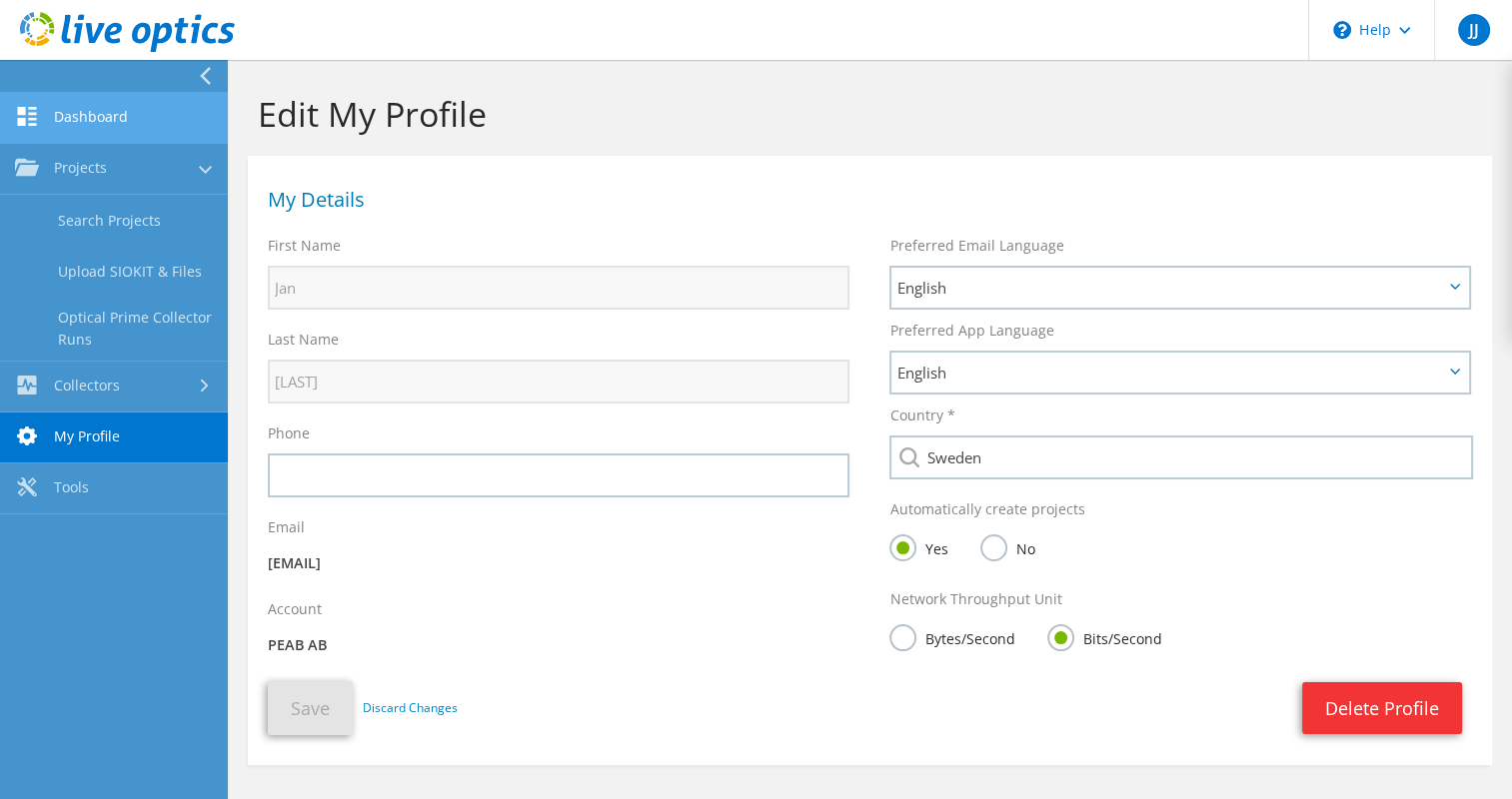 click on "Dashboard" at bounding box center (114, 118) 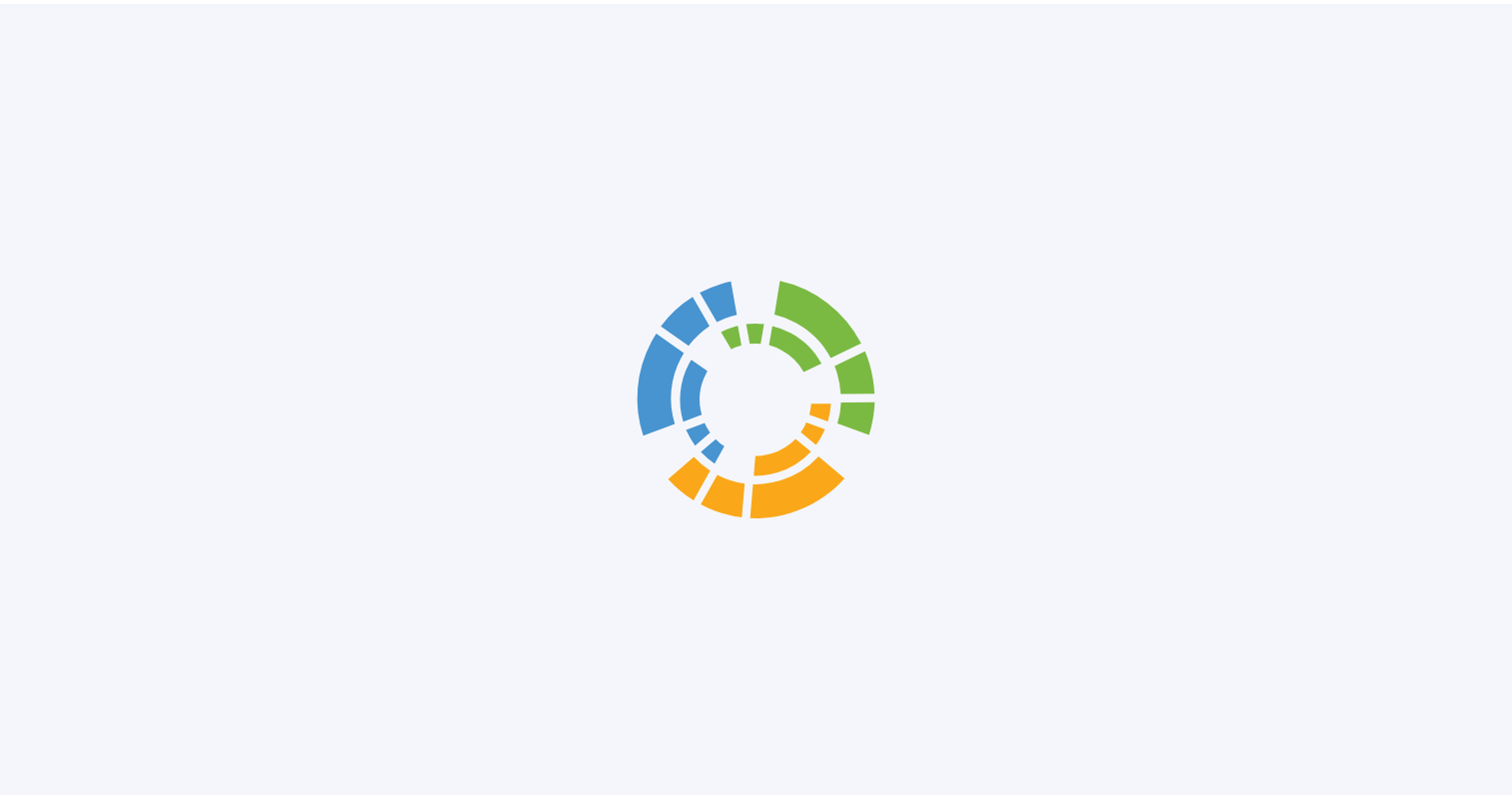 scroll, scrollTop: 0, scrollLeft: 0, axis: both 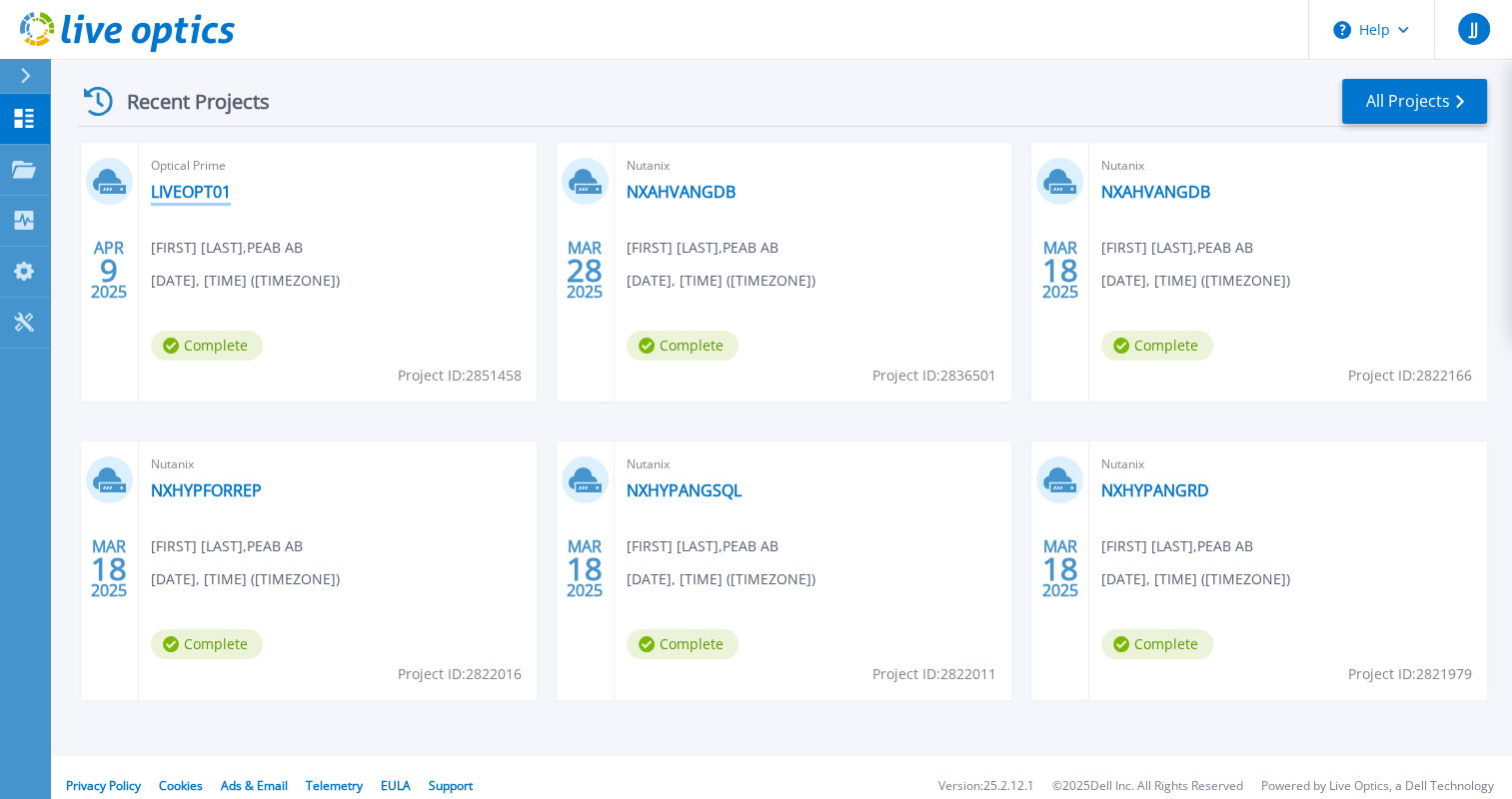 click on "LIVEOPT01" at bounding box center (191, 192) 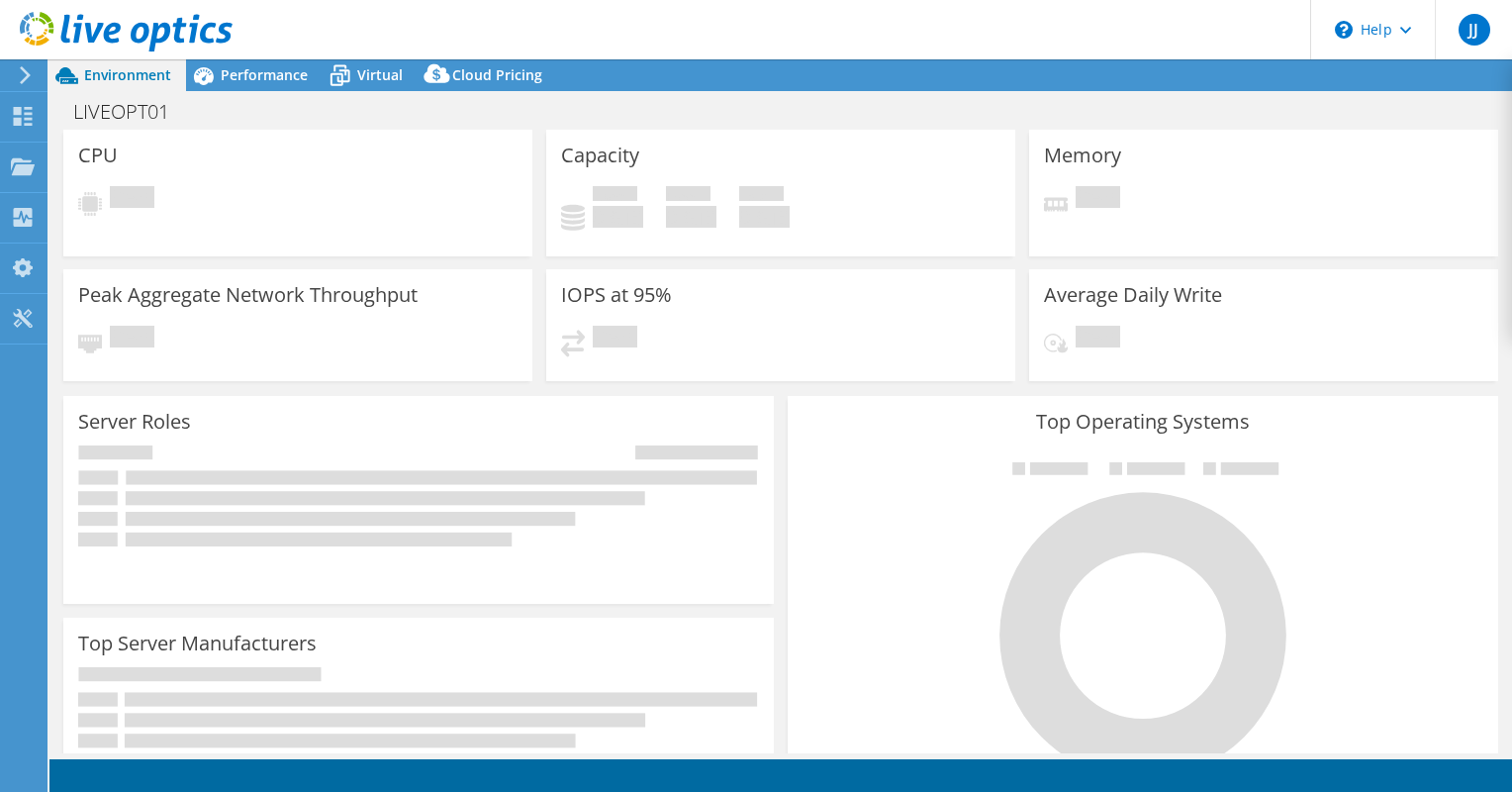 scroll, scrollTop: 0, scrollLeft: 0, axis: both 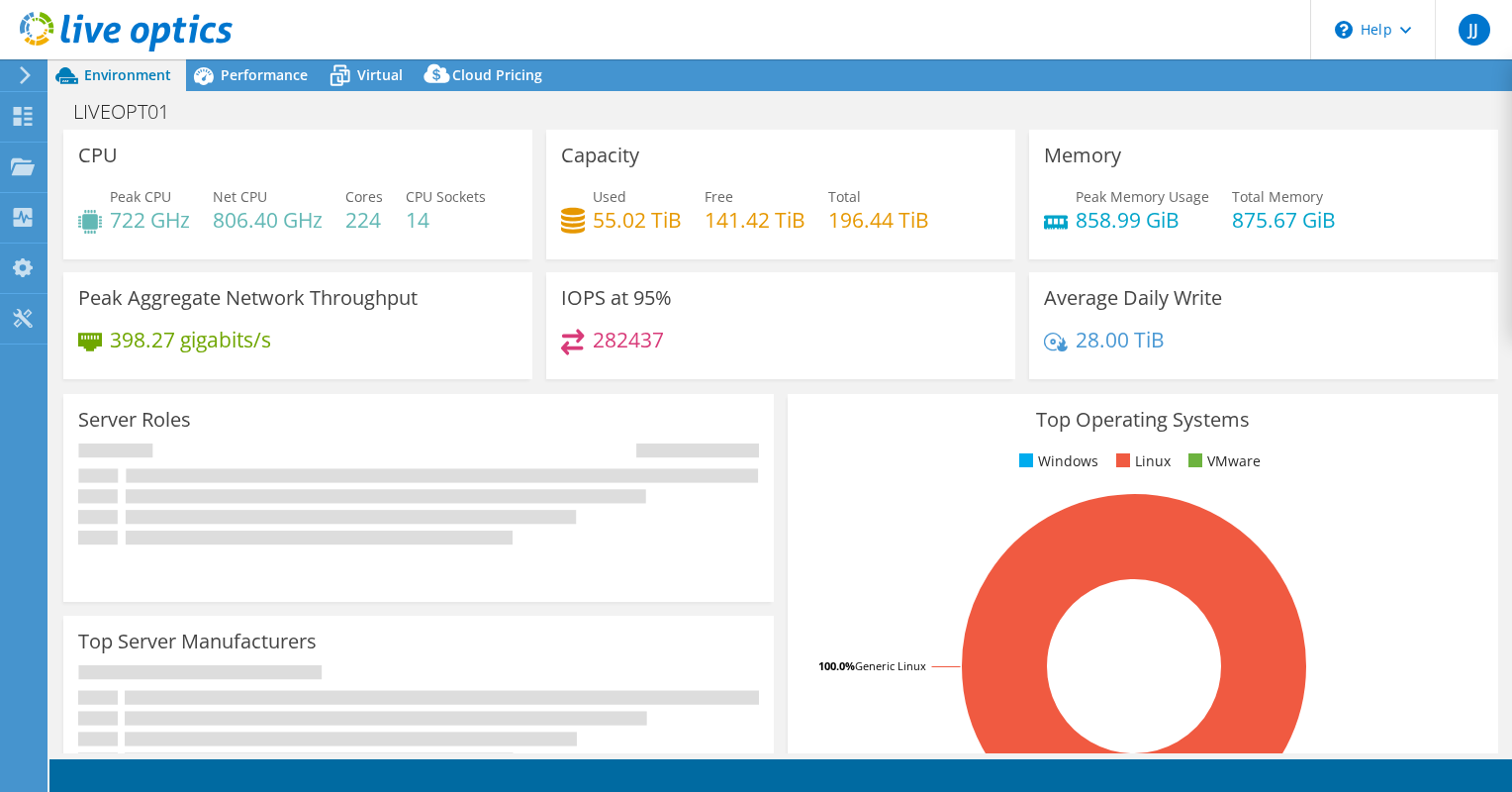select on "SEK" 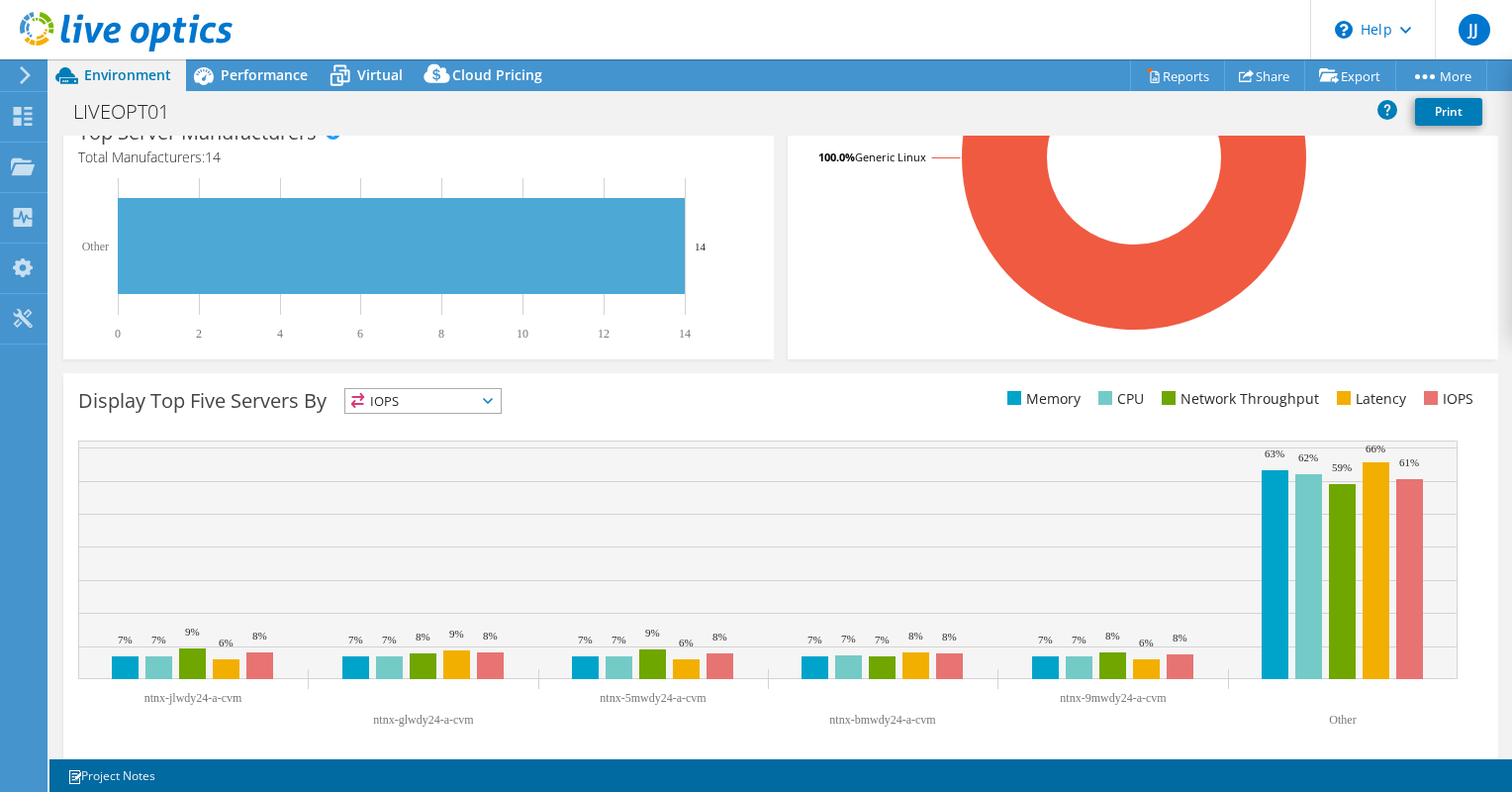 scroll, scrollTop: 529, scrollLeft: 0, axis: vertical 